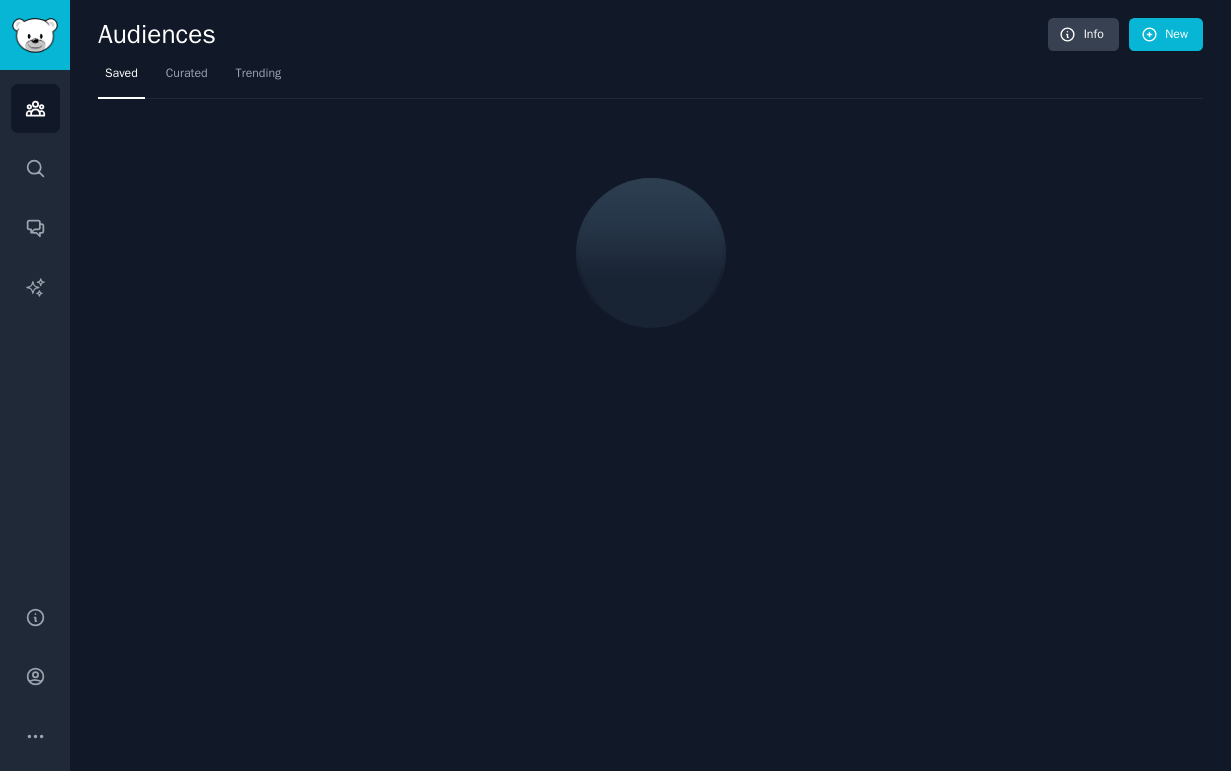 scroll, scrollTop: 0, scrollLeft: 0, axis: both 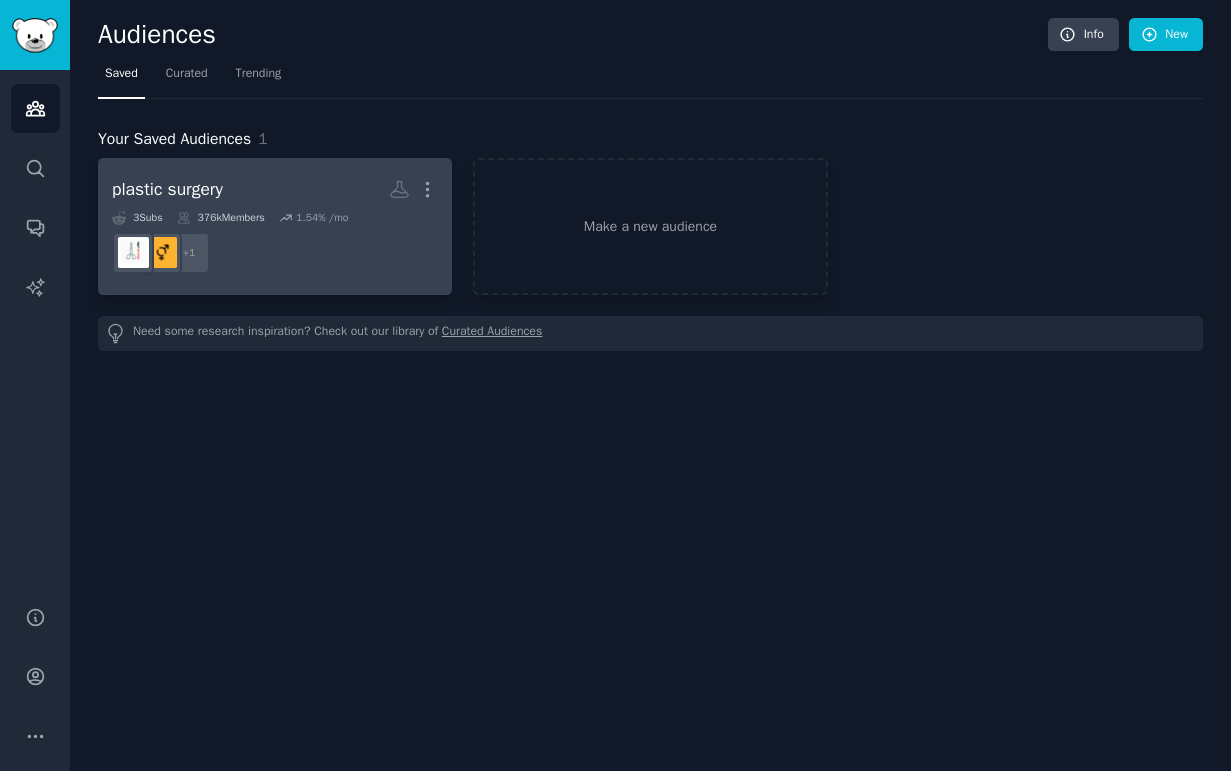 click on "plastic surgery Custom Audience More" at bounding box center (275, 189) 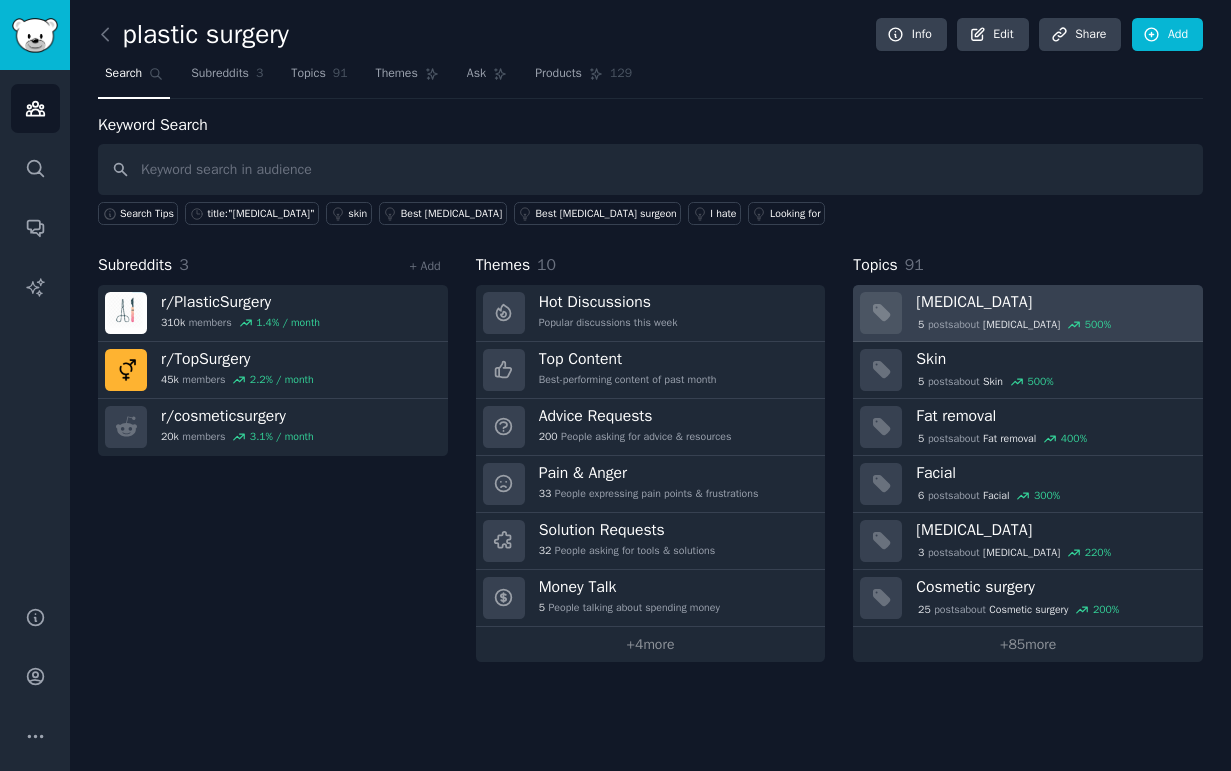click on "[MEDICAL_DATA]" at bounding box center [1052, 302] 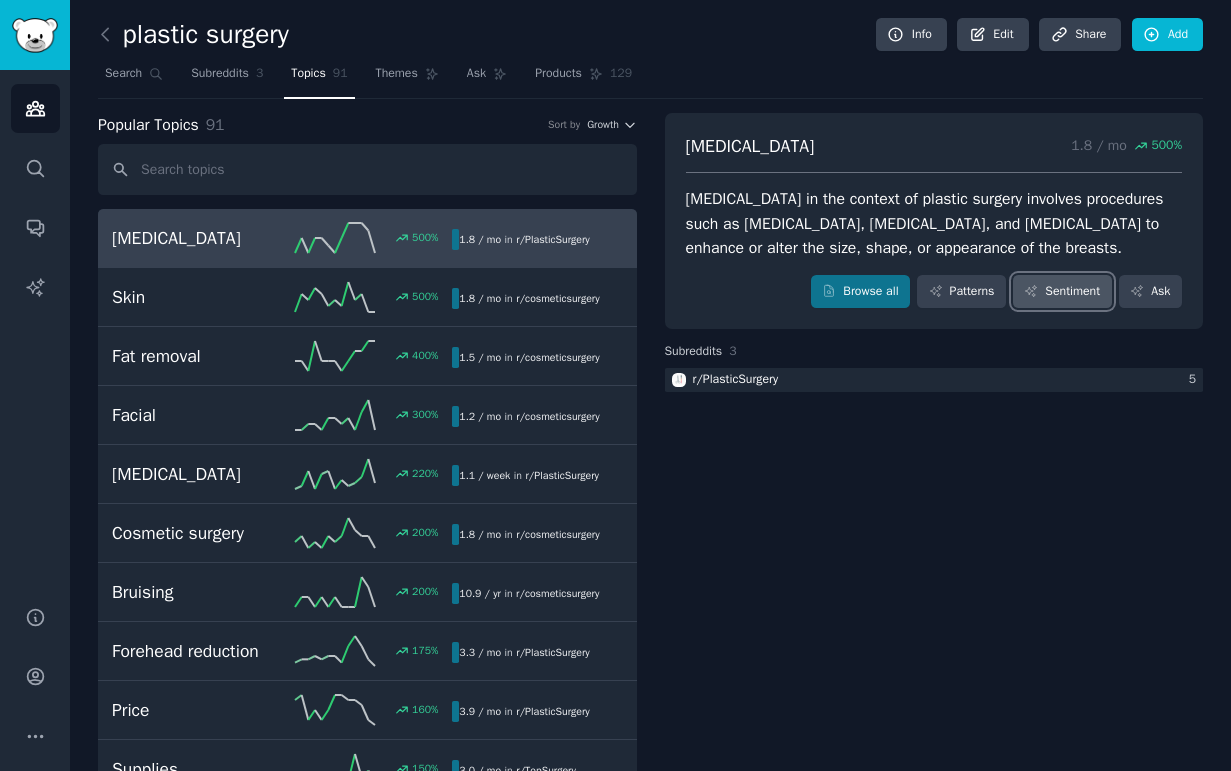 click on "Sentiment" at bounding box center [1062, 292] 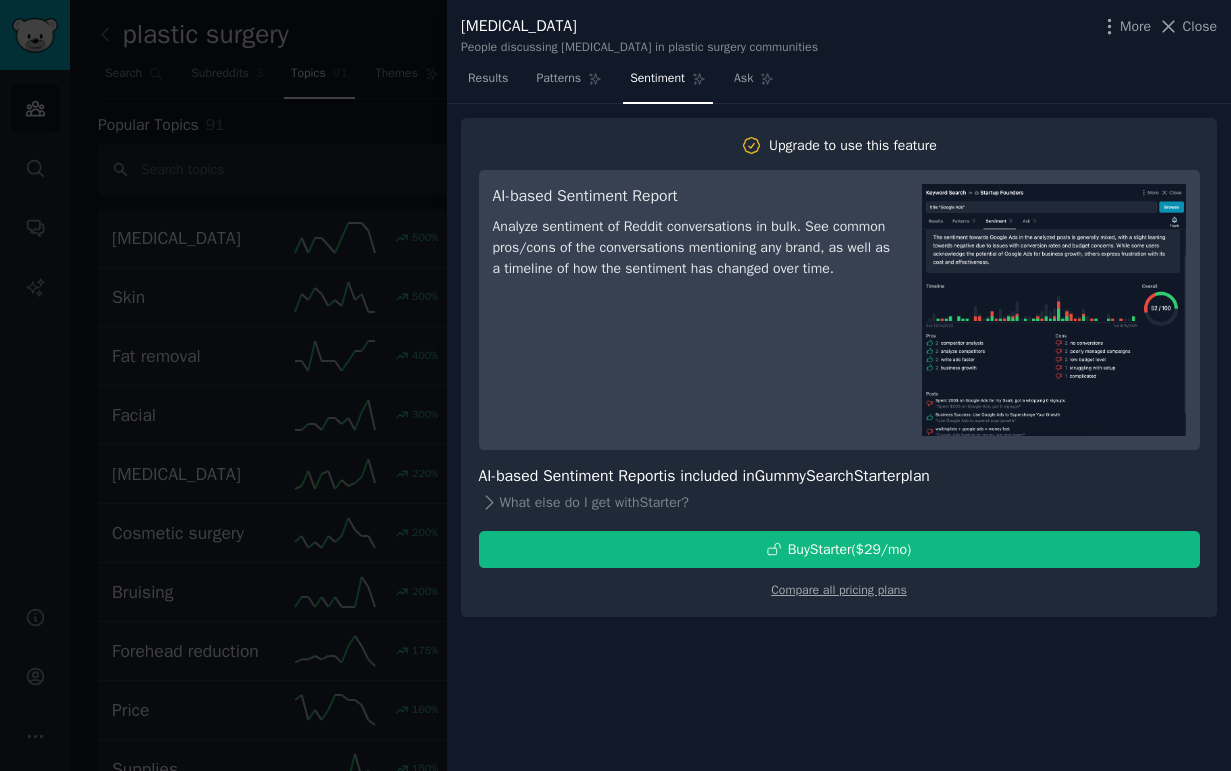 click at bounding box center (615, 385) 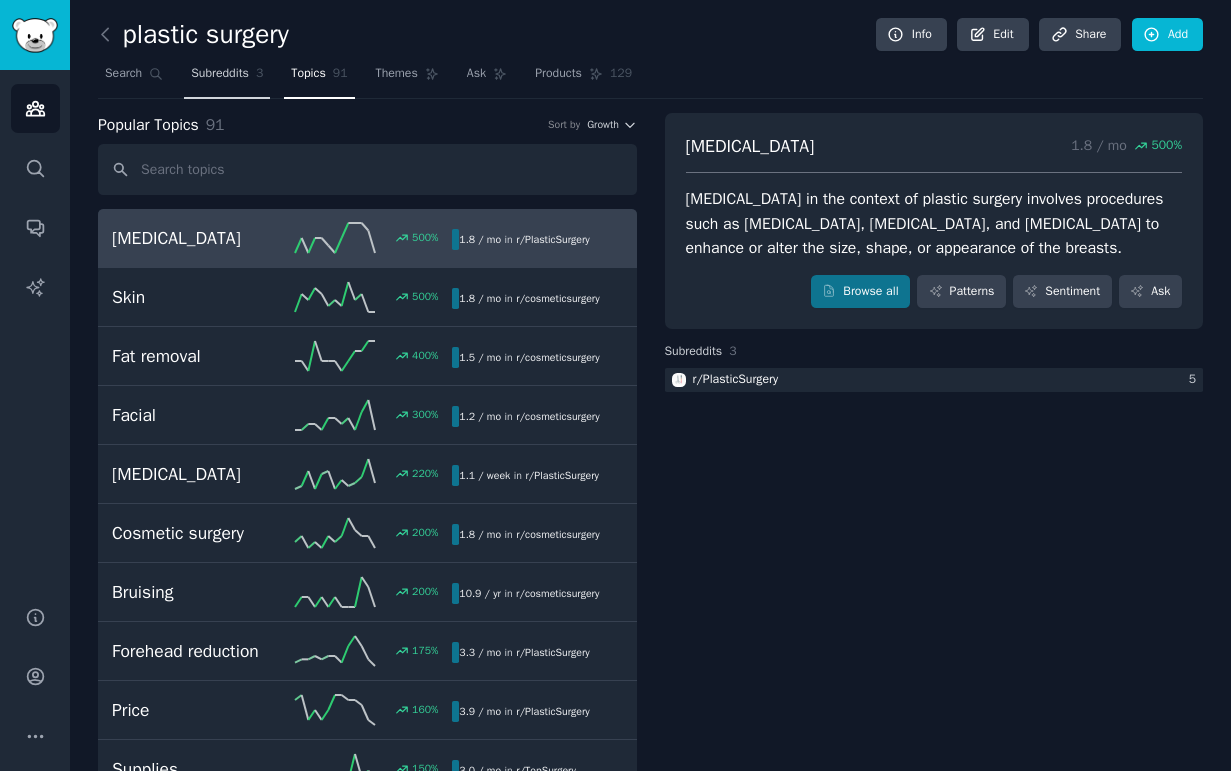 click on "Subreddits" at bounding box center [220, 74] 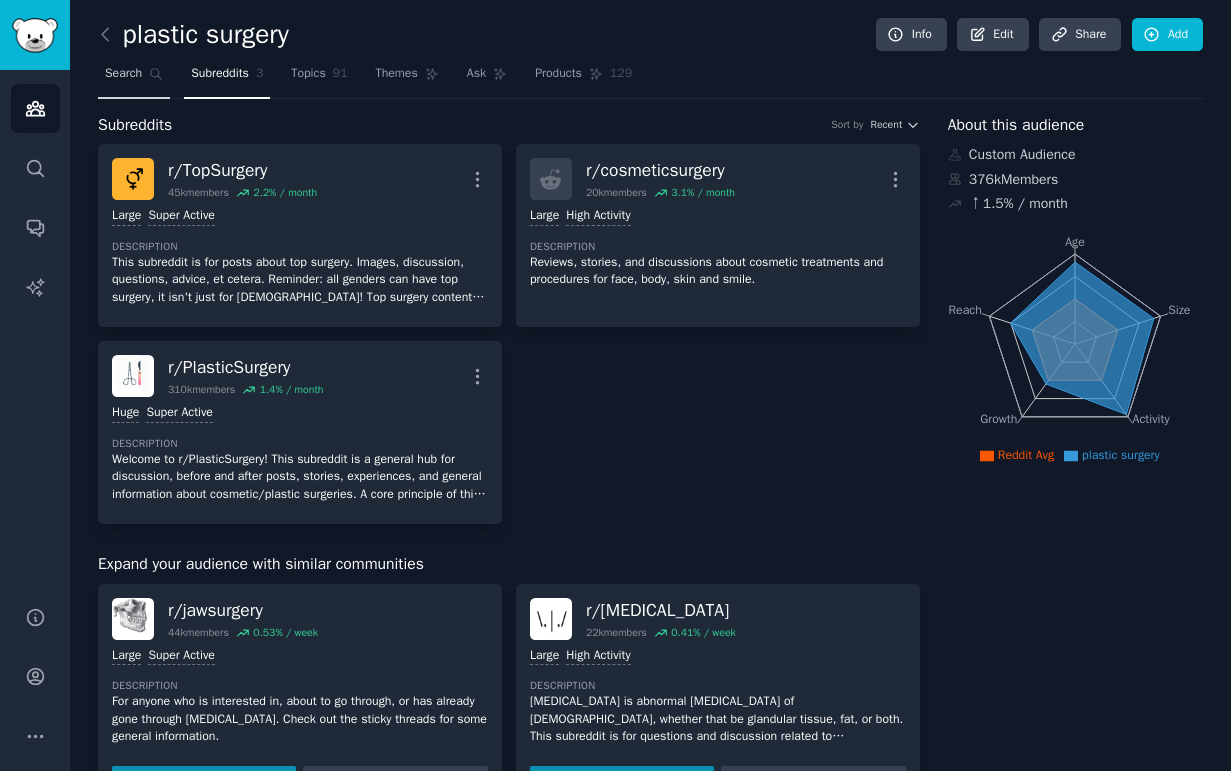 click on "Search" at bounding box center (134, 78) 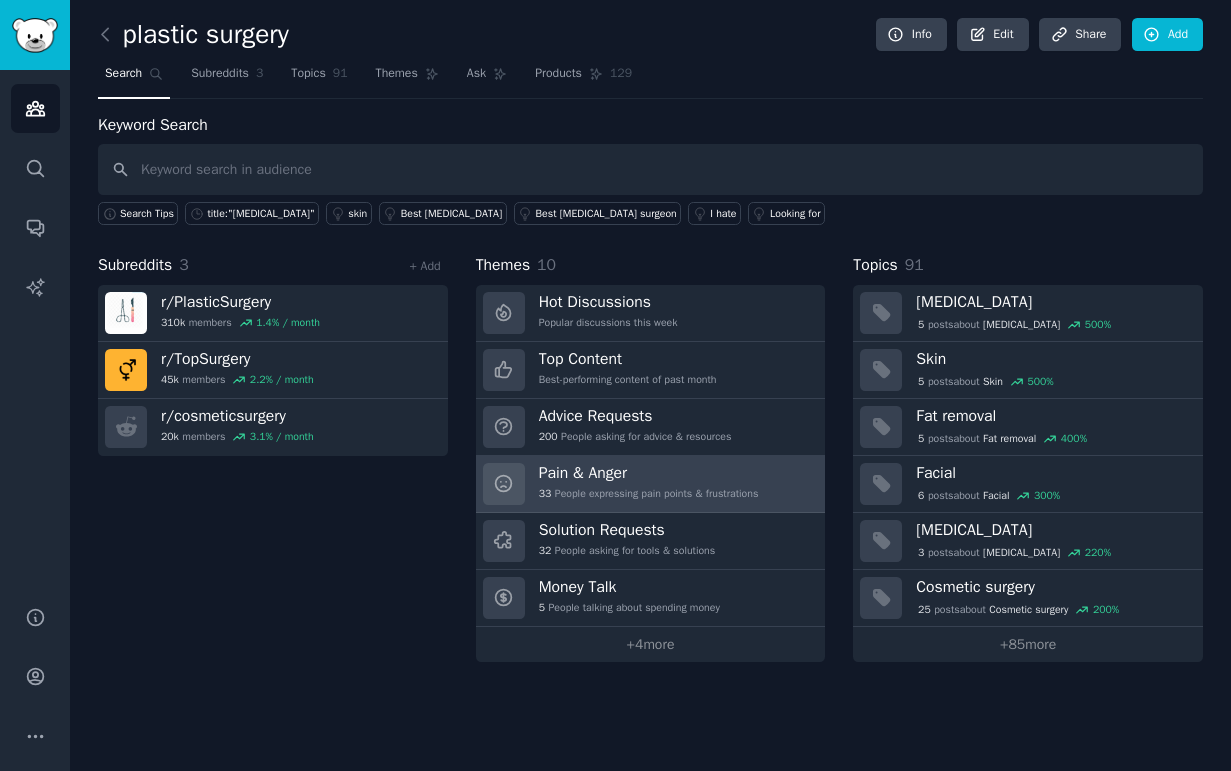 click on "Pain & Anger" at bounding box center [649, 473] 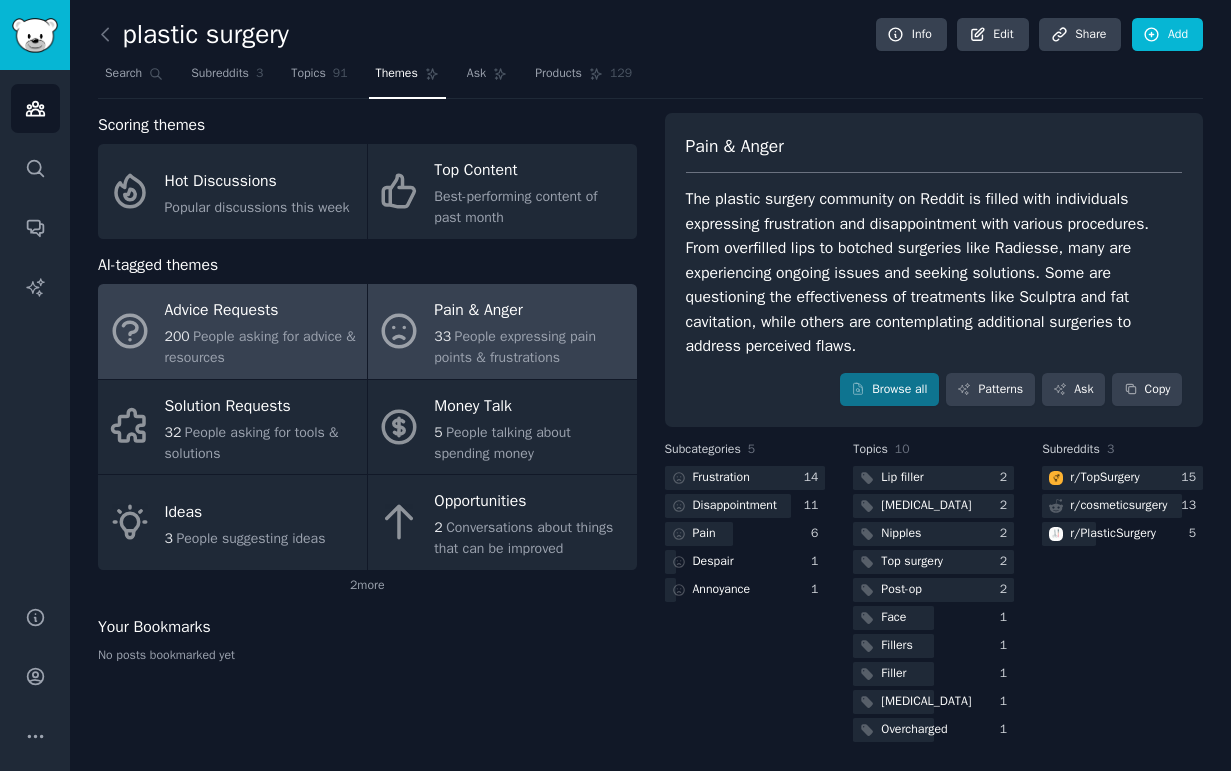 click on "People asking for advice & resources" at bounding box center [260, 347] 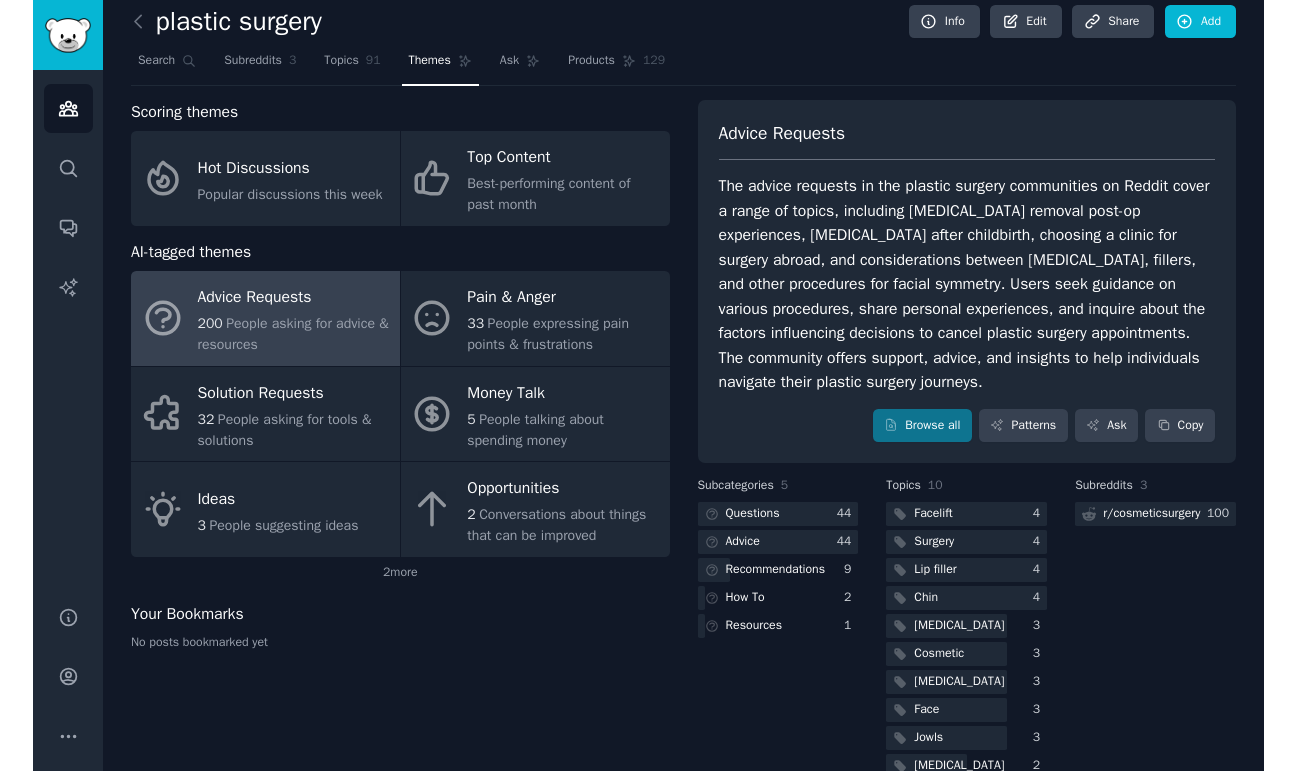scroll, scrollTop: 51, scrollLeft: 0, axis: vertical 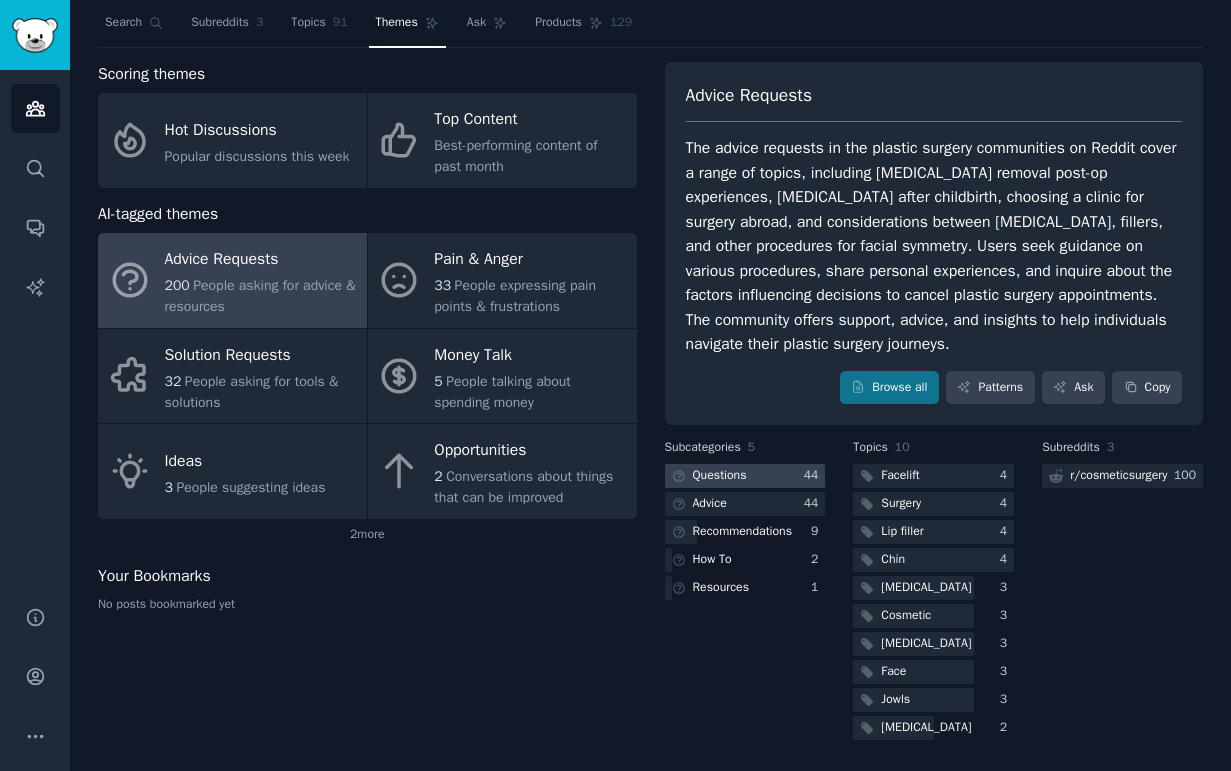 click at bounding box center [745, 476] 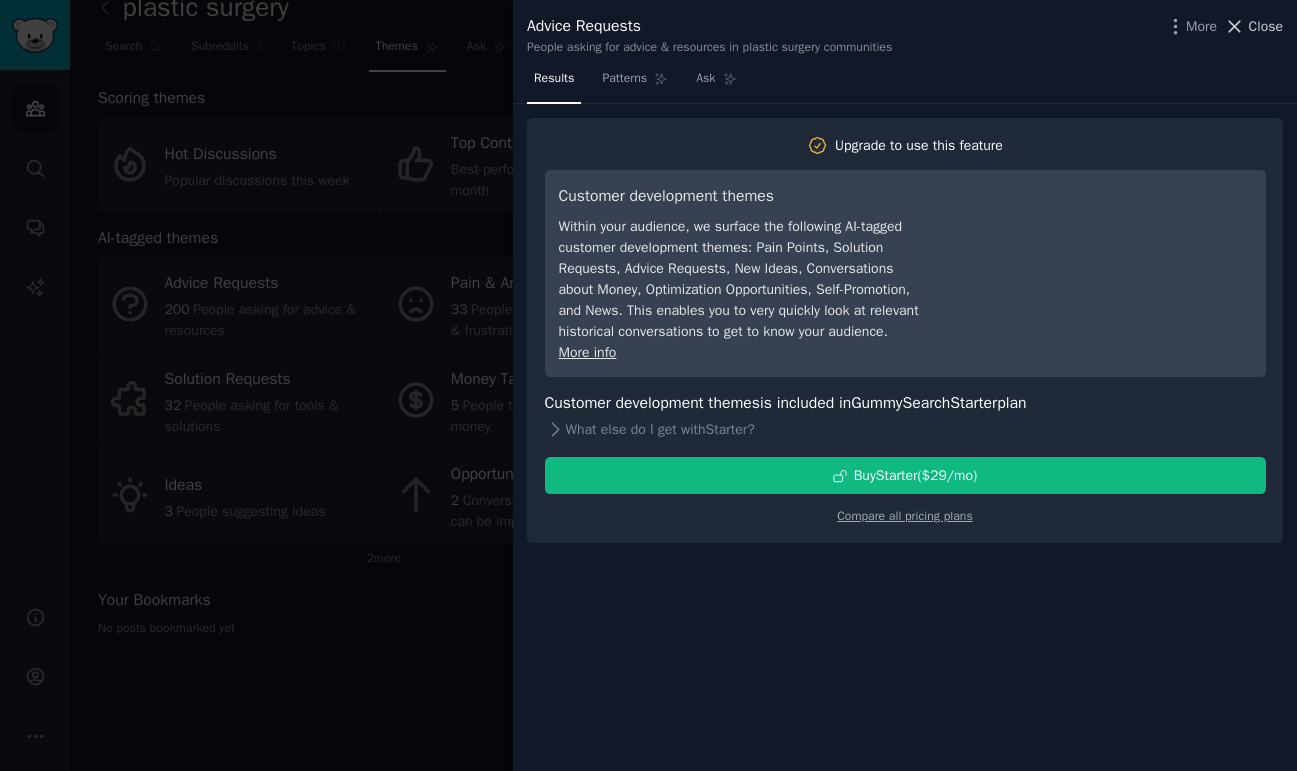 click on "Close" at bounding box center [1253, 26] 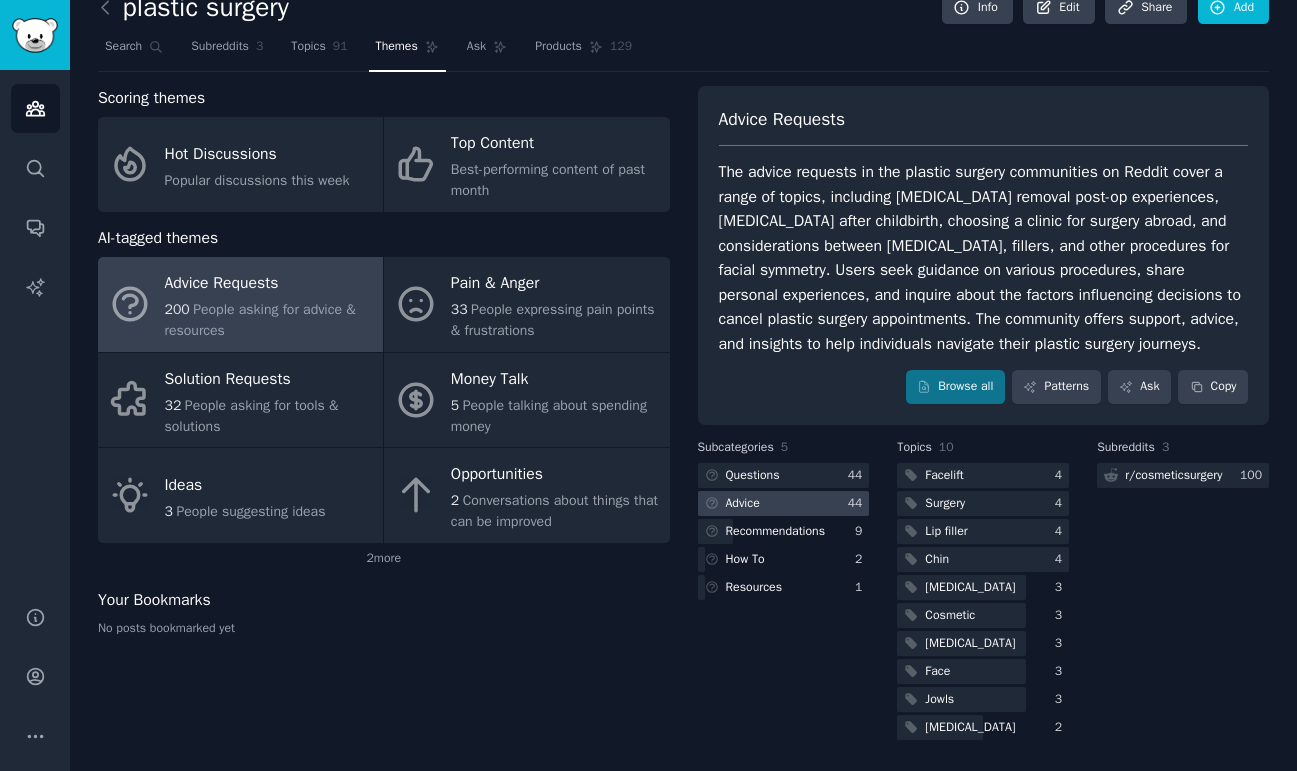 click on "Advice" at bounding box center [731, 503] 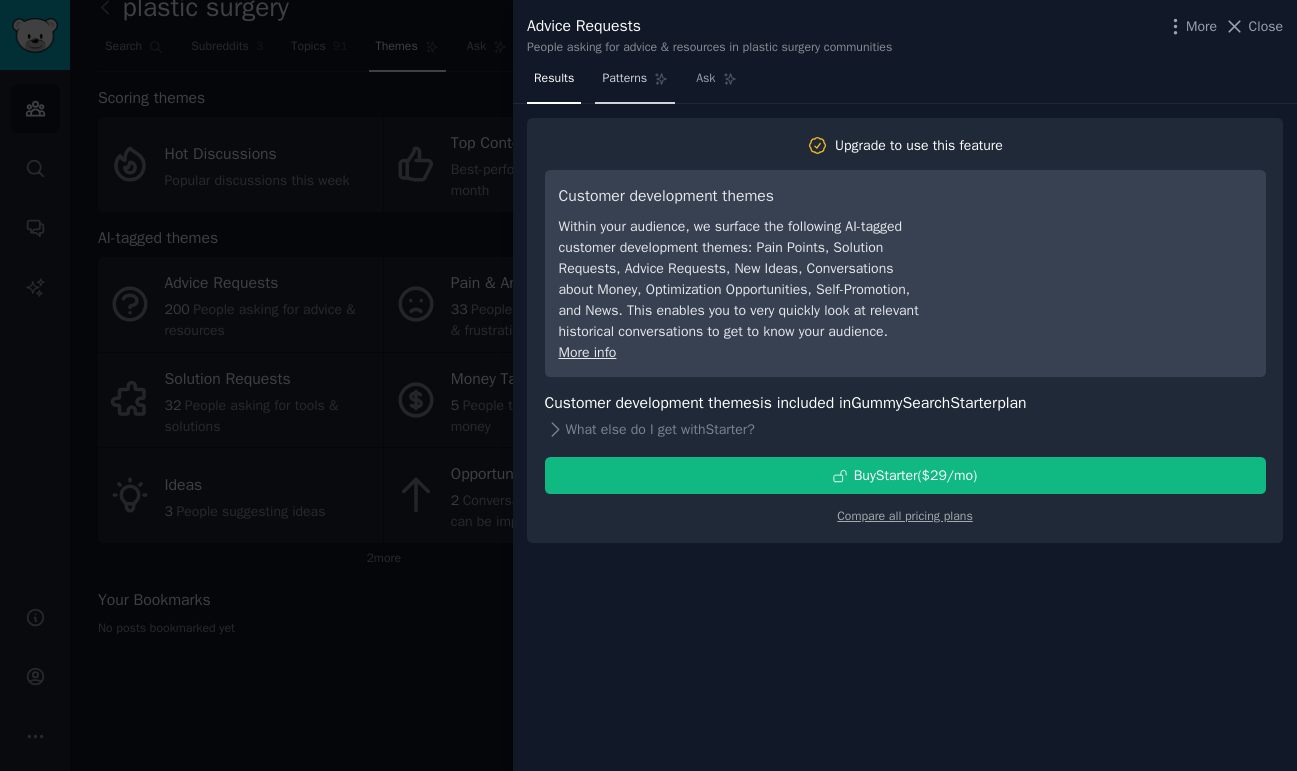 click on "Patterns" at bounding box center [624, 79] 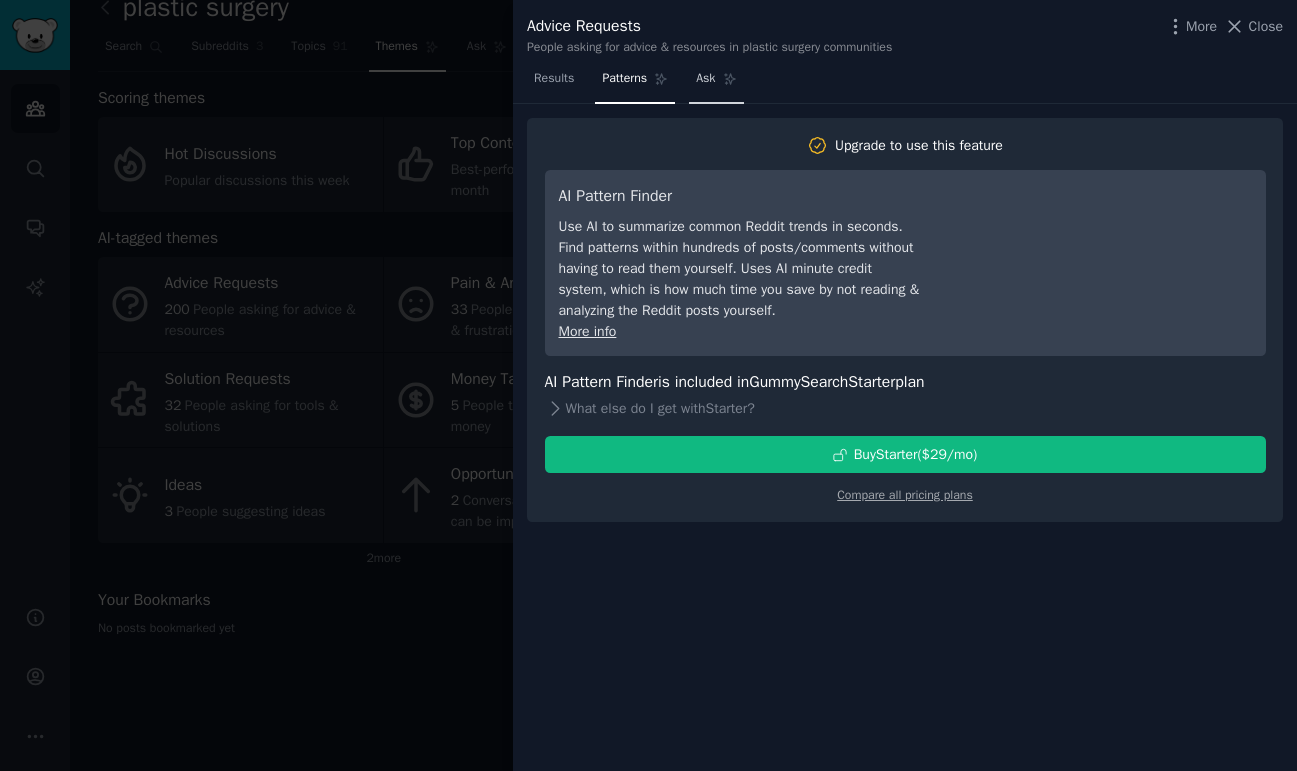 click on "Ask" at bounding box center [716, 83] 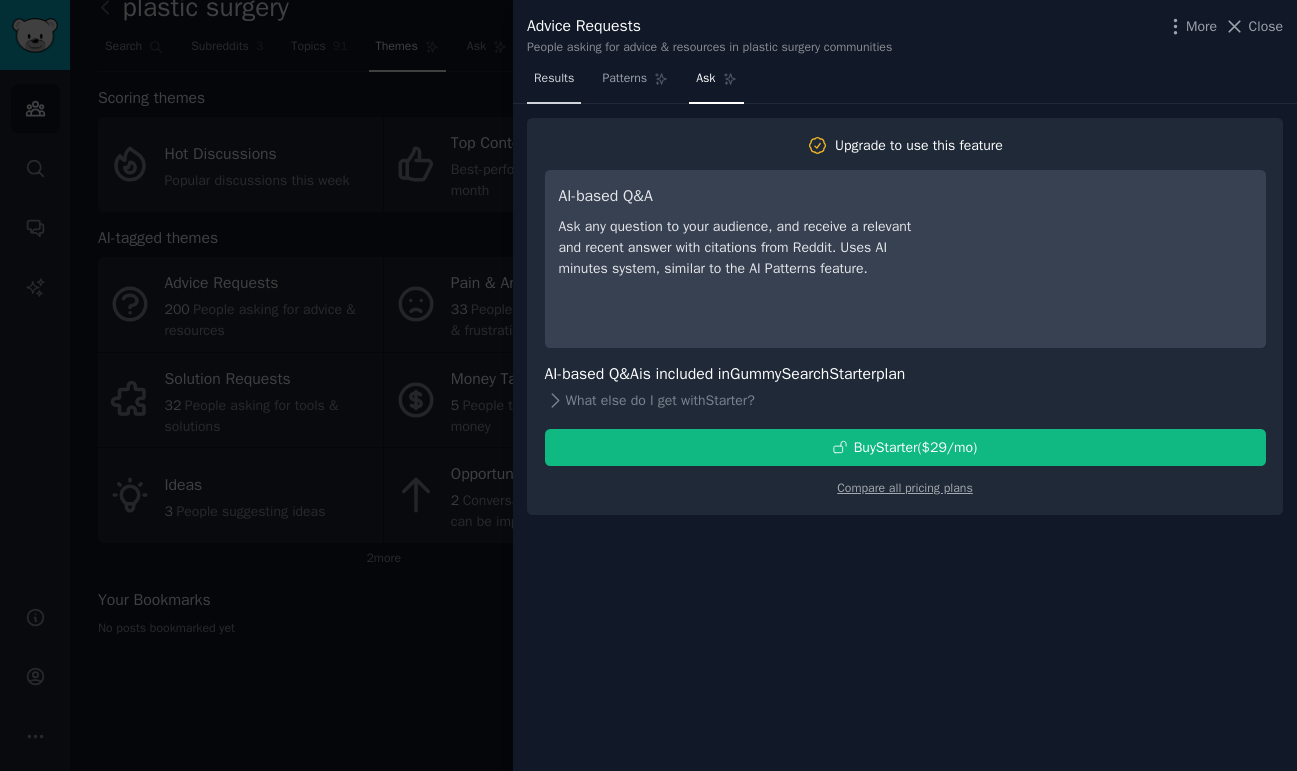 click on "Results" at bounding box center [554, 79] 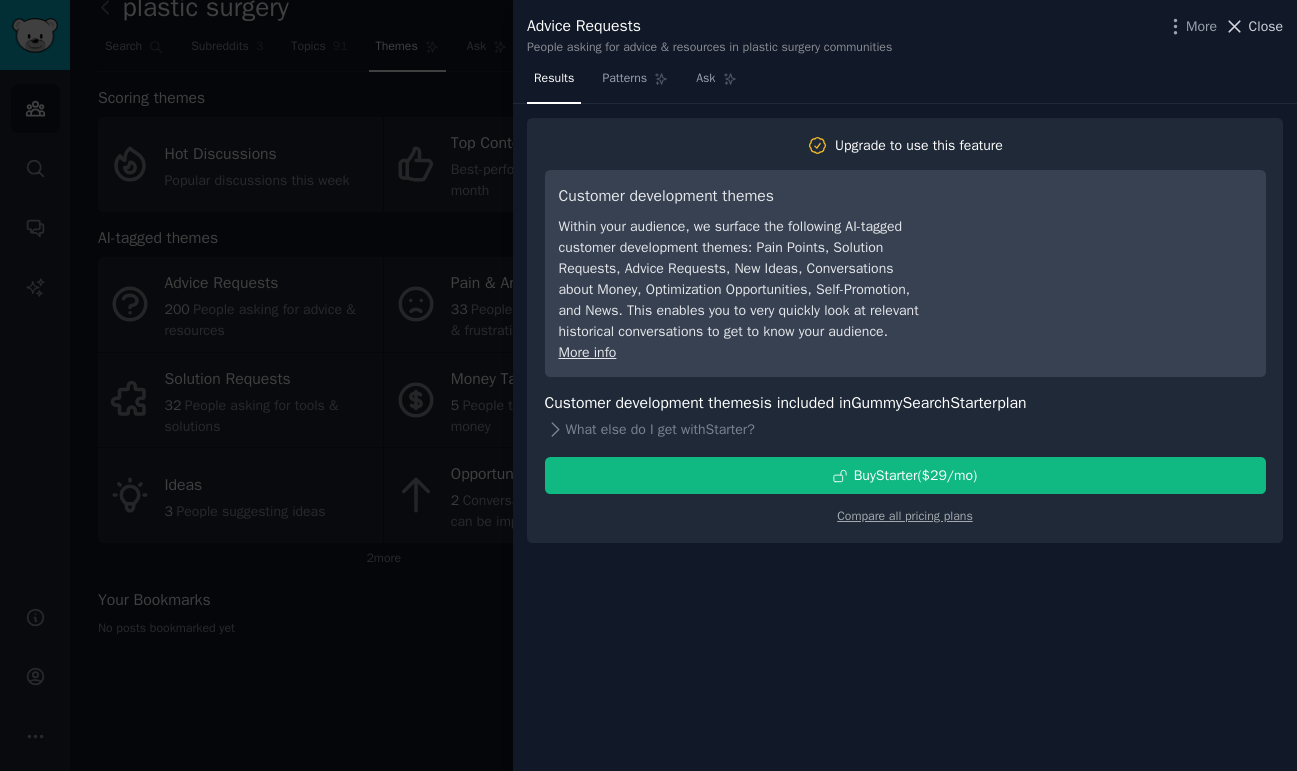 click on "Close" at bounding box center [1266, 26] 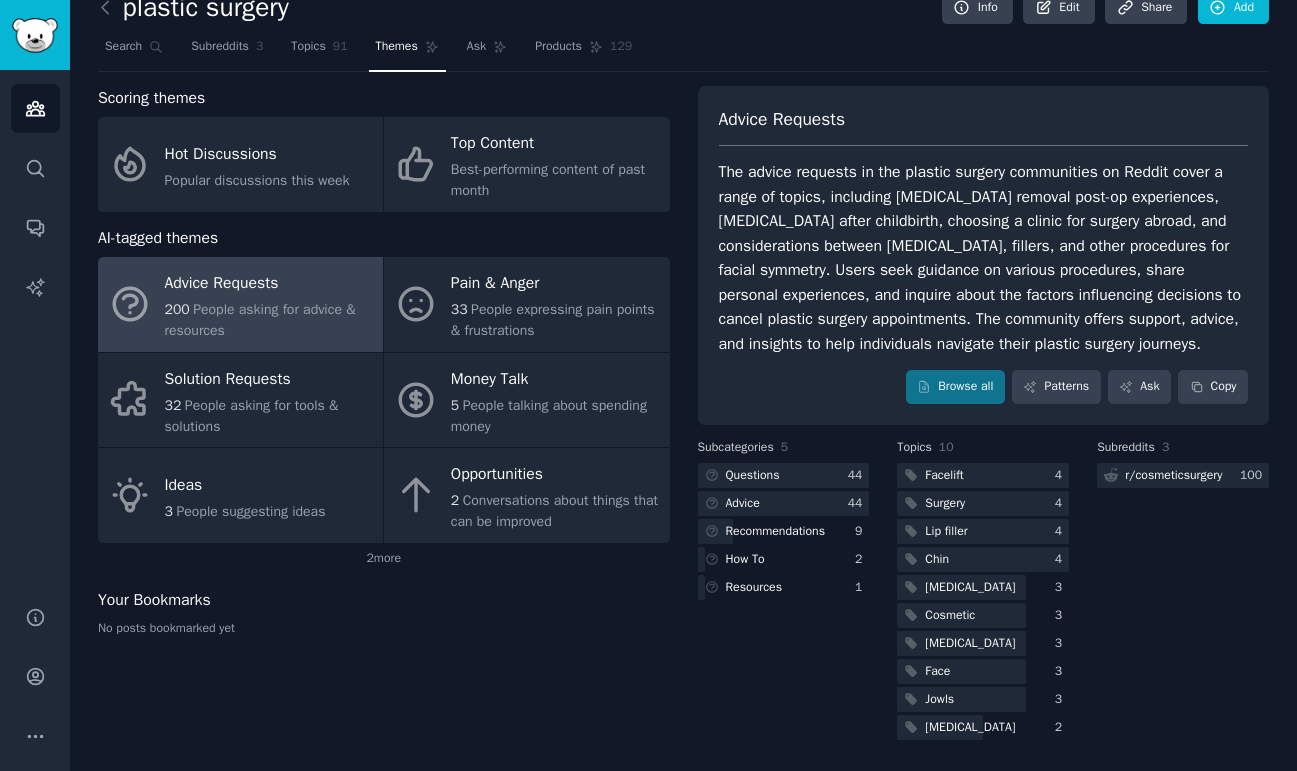 click on "Scoring themes" at bounding box center [384, 98] 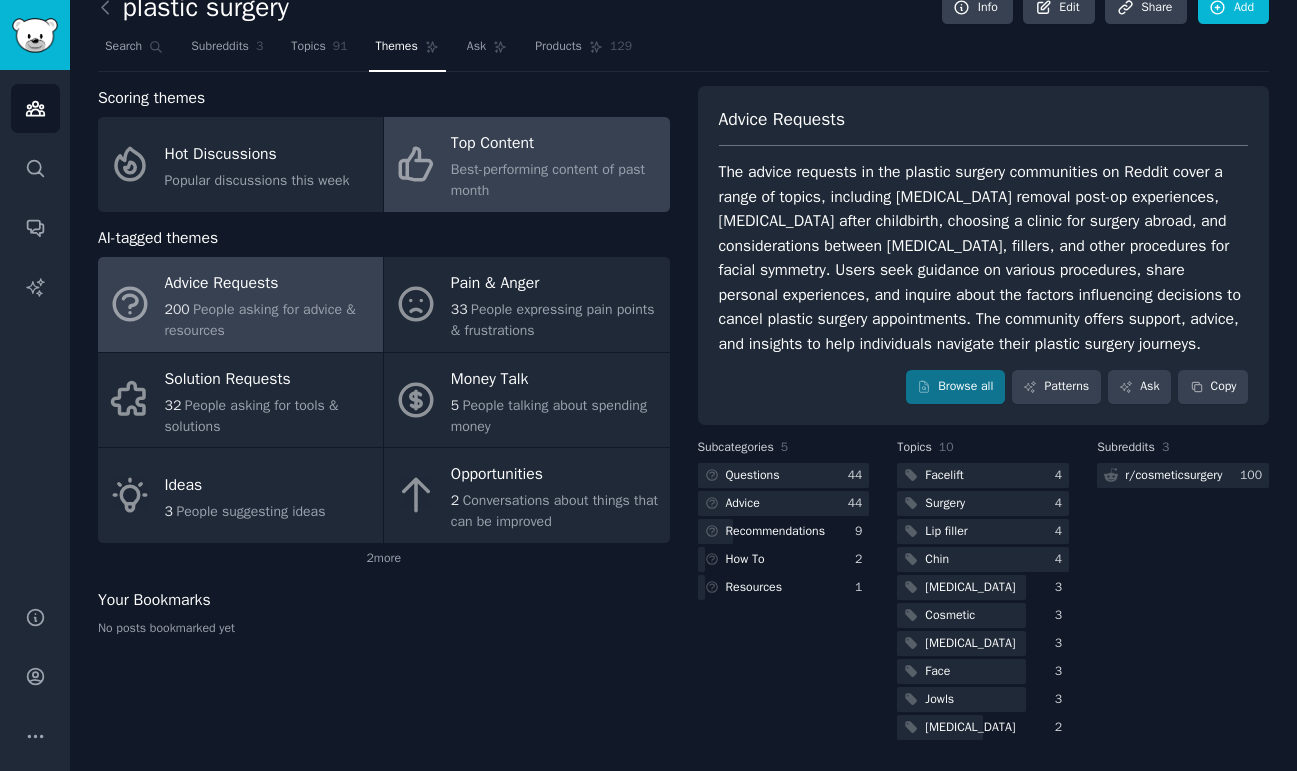 click on "Best-performing content of past month" 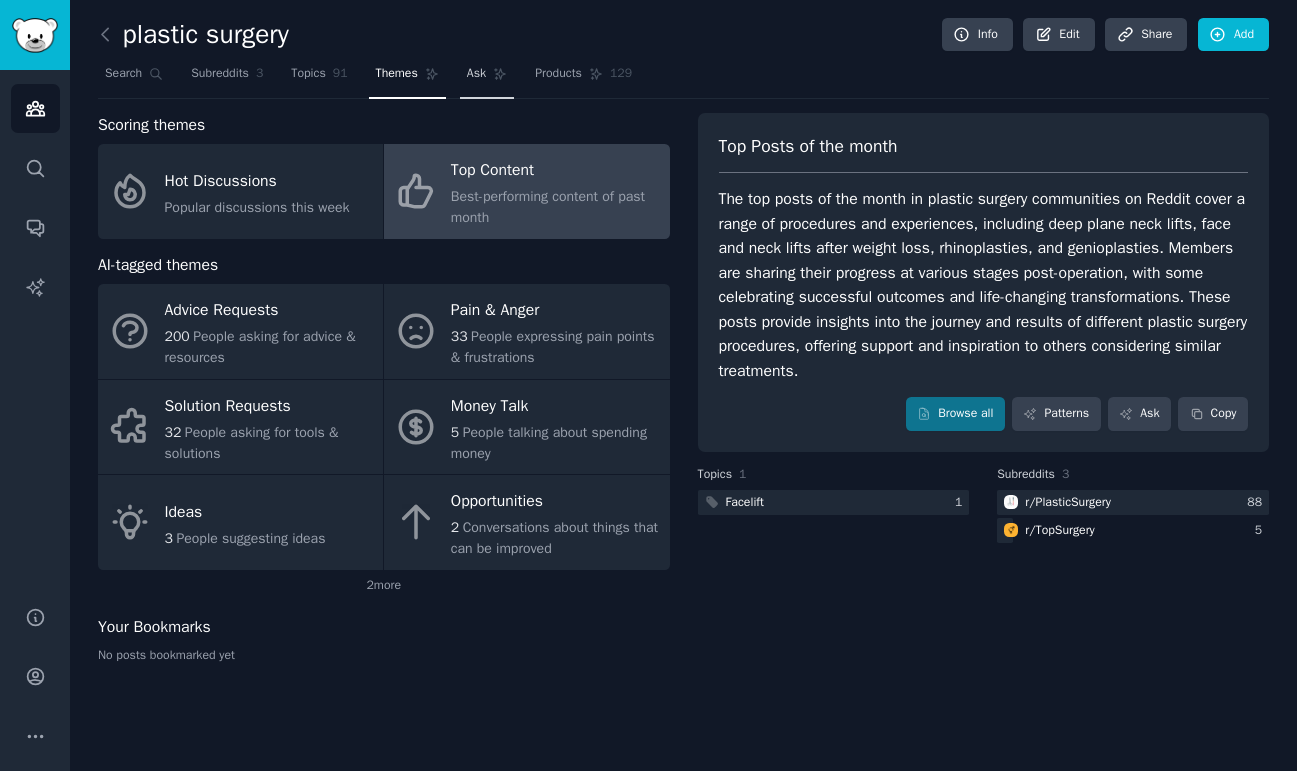 click on "Ask" at bounding box center (476, 74) 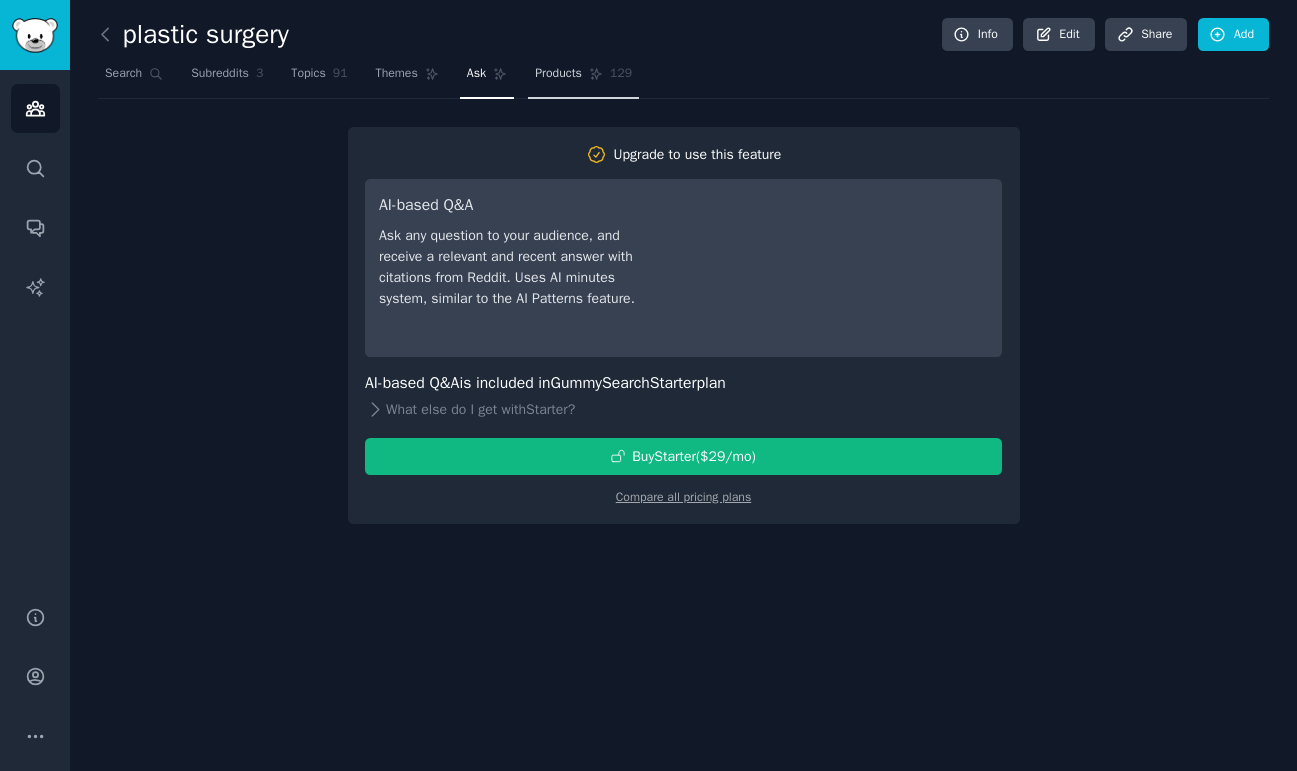 click on "Products" at bounding box center (558, 74) 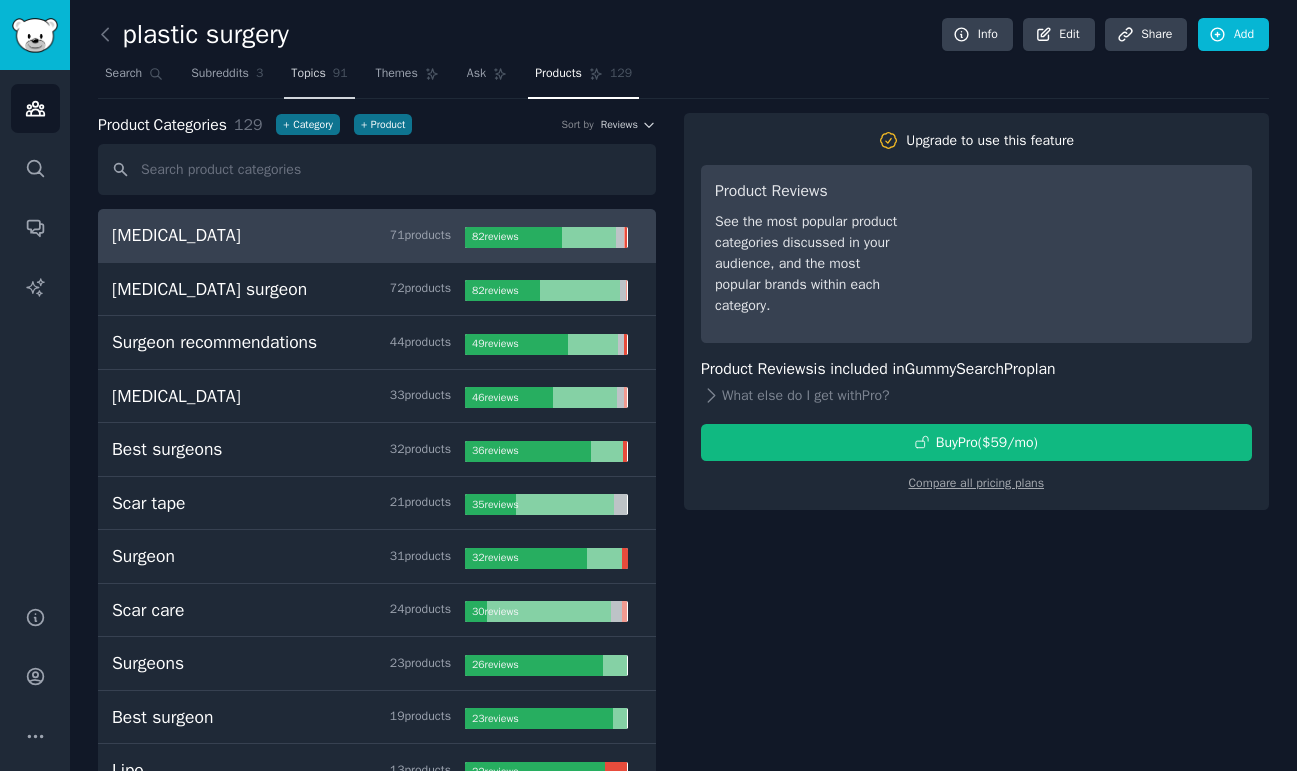click on "Topics 91" at bounding box center (319, 78) 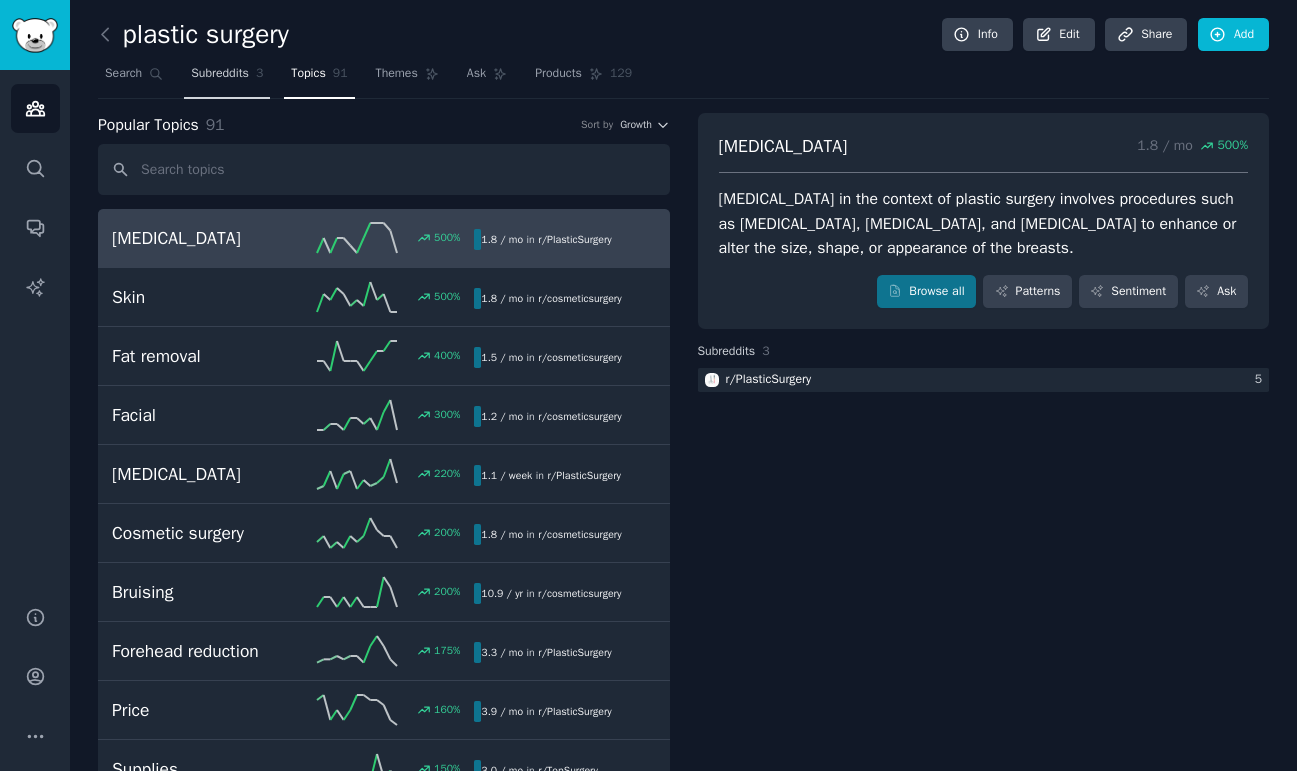 click on "Subreddits 3" at bounding box center (227, 78) 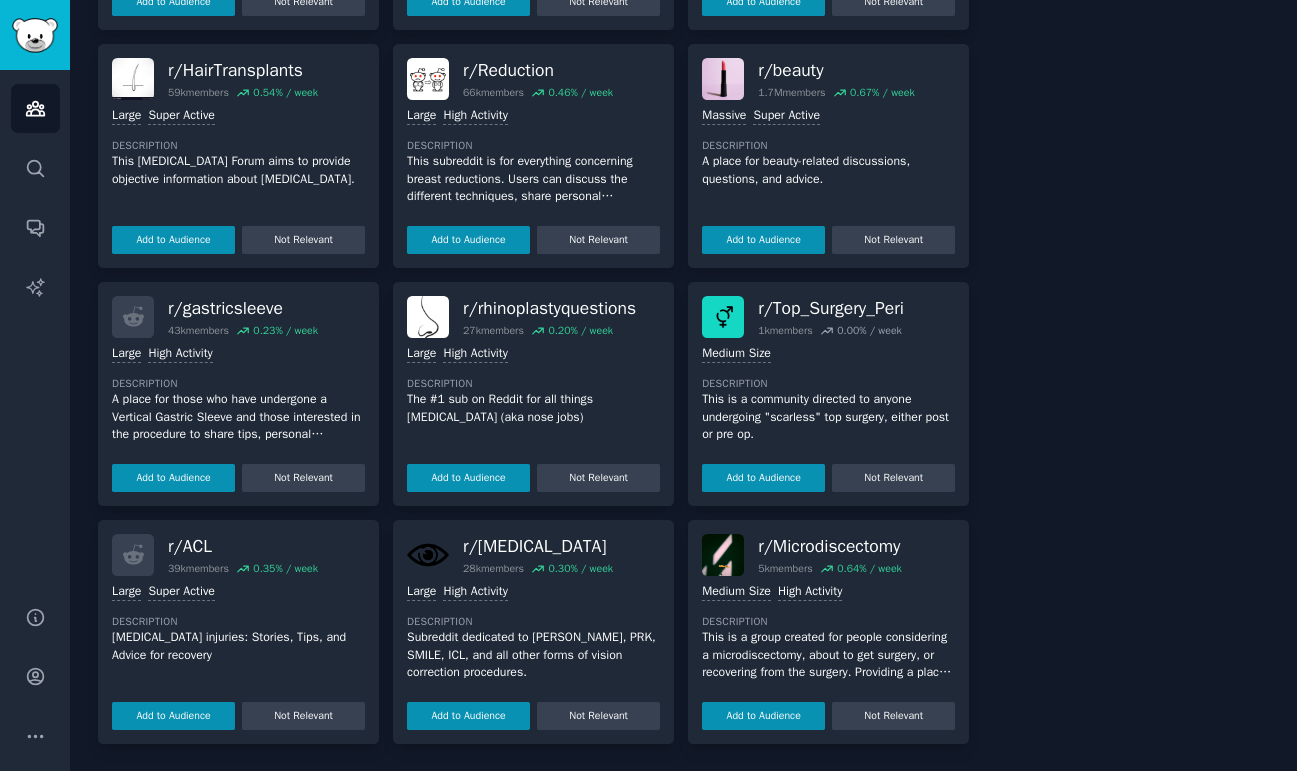 scroll, scrollTop: 166, scrollLeft: 0, axis: vertical 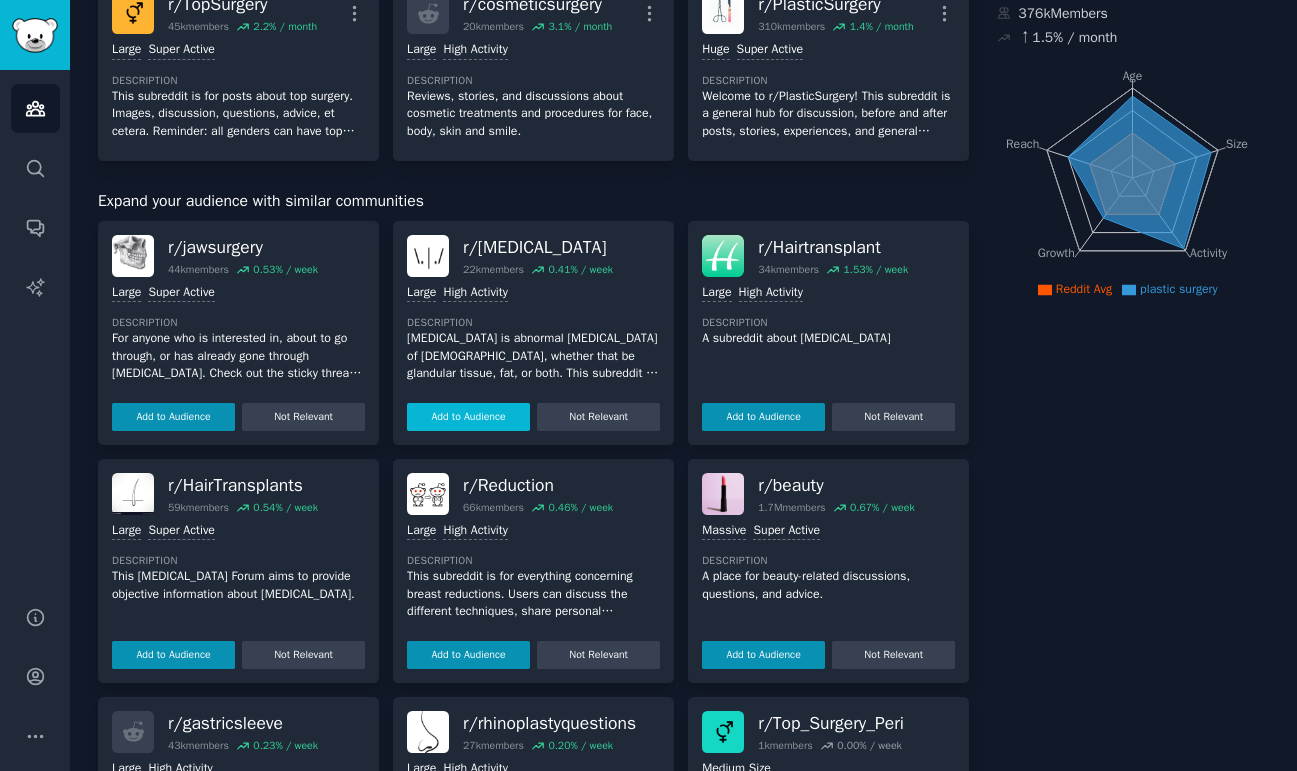 click on "Add to Audience" at bounding box center [468, 417] 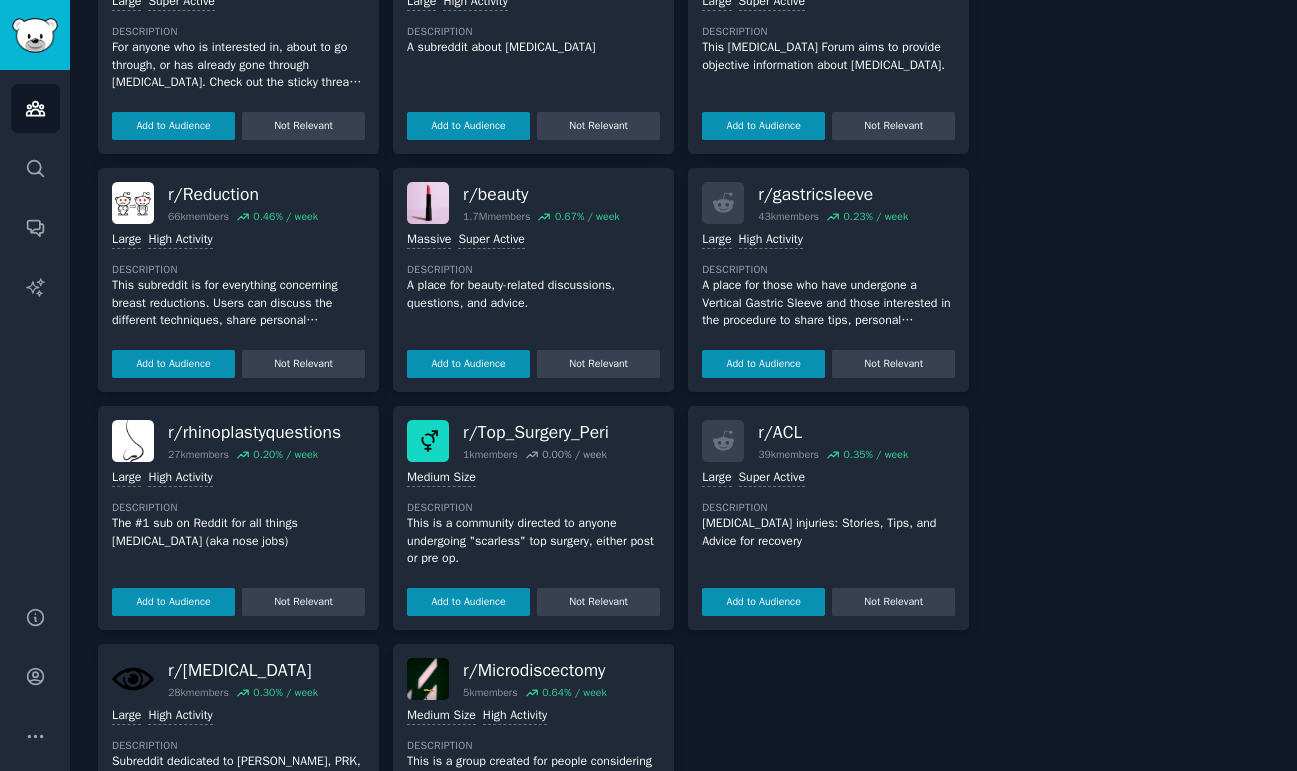 scroll, scrollTop: 667, scrollLeft: 0, axis: vertical 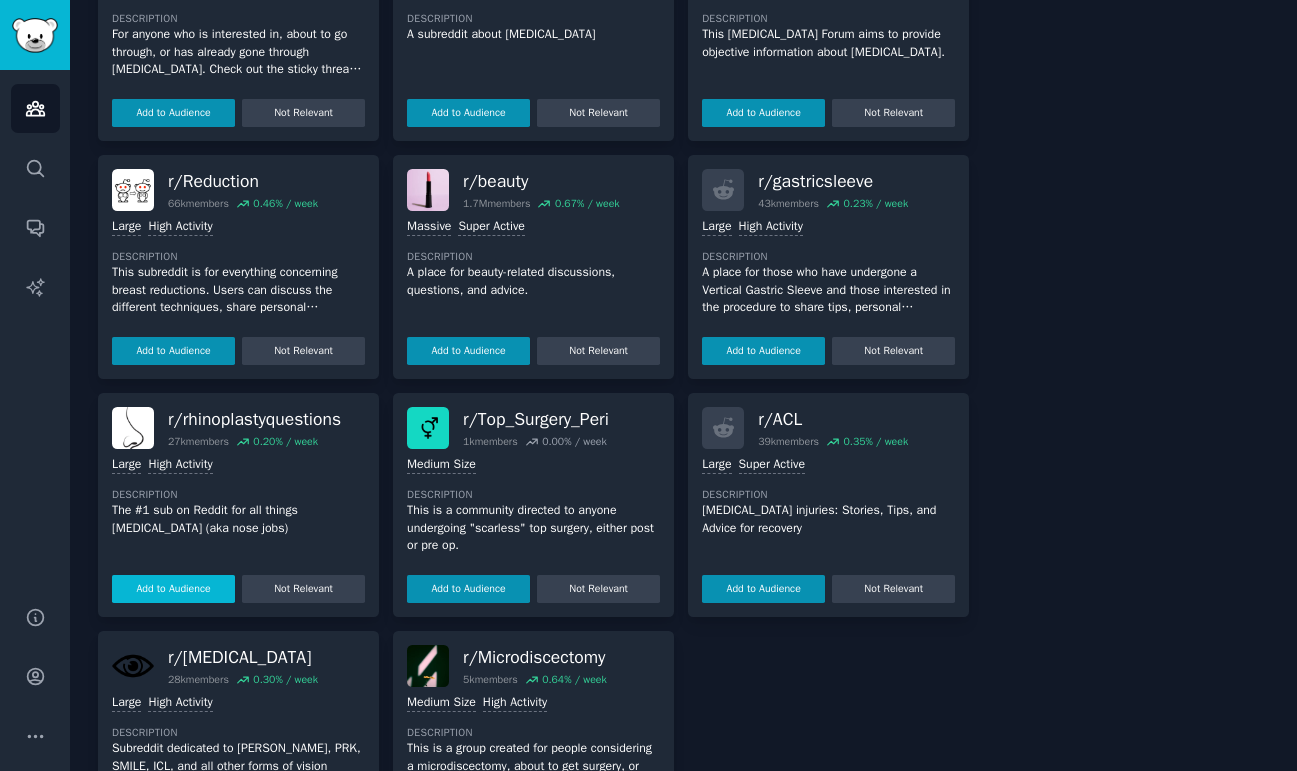 click on "Add to Audience" at bounding box center [173, 589] 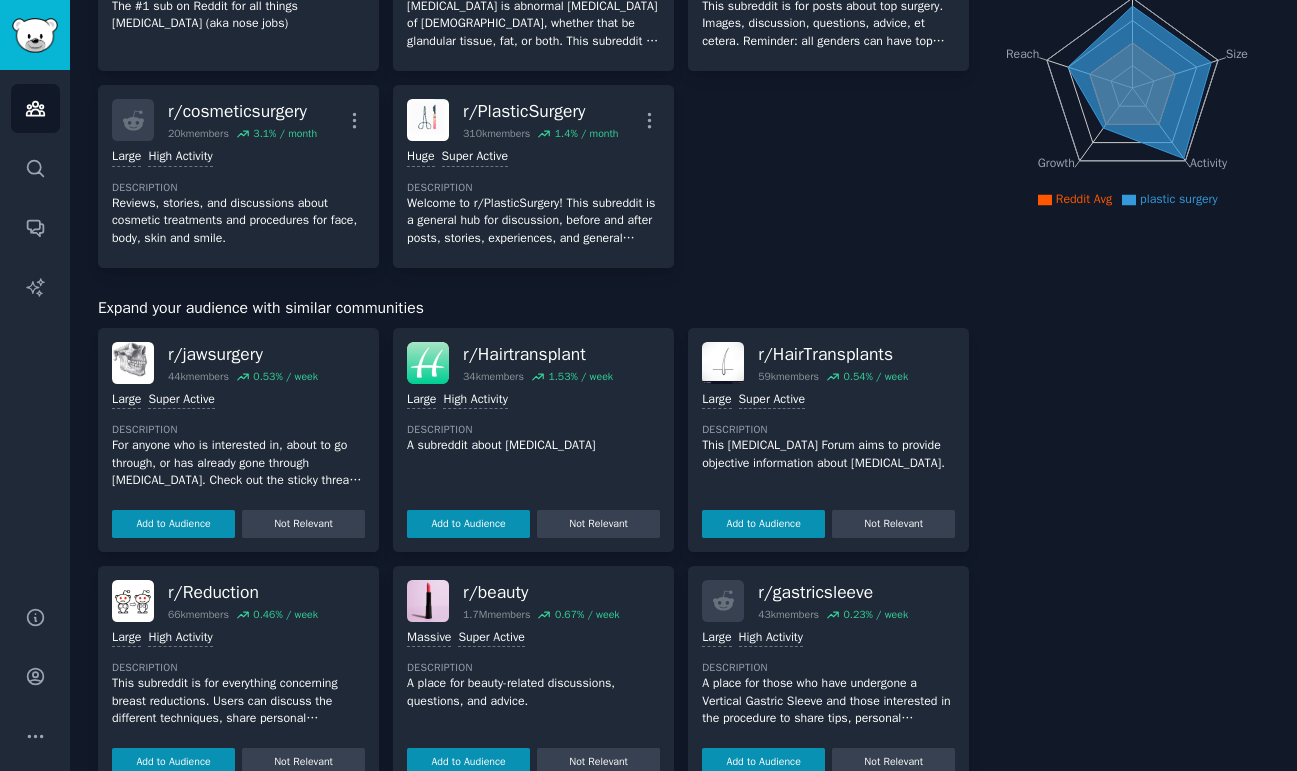 scroll, scrollTop: 0, scrollLeft: 0, axis: both 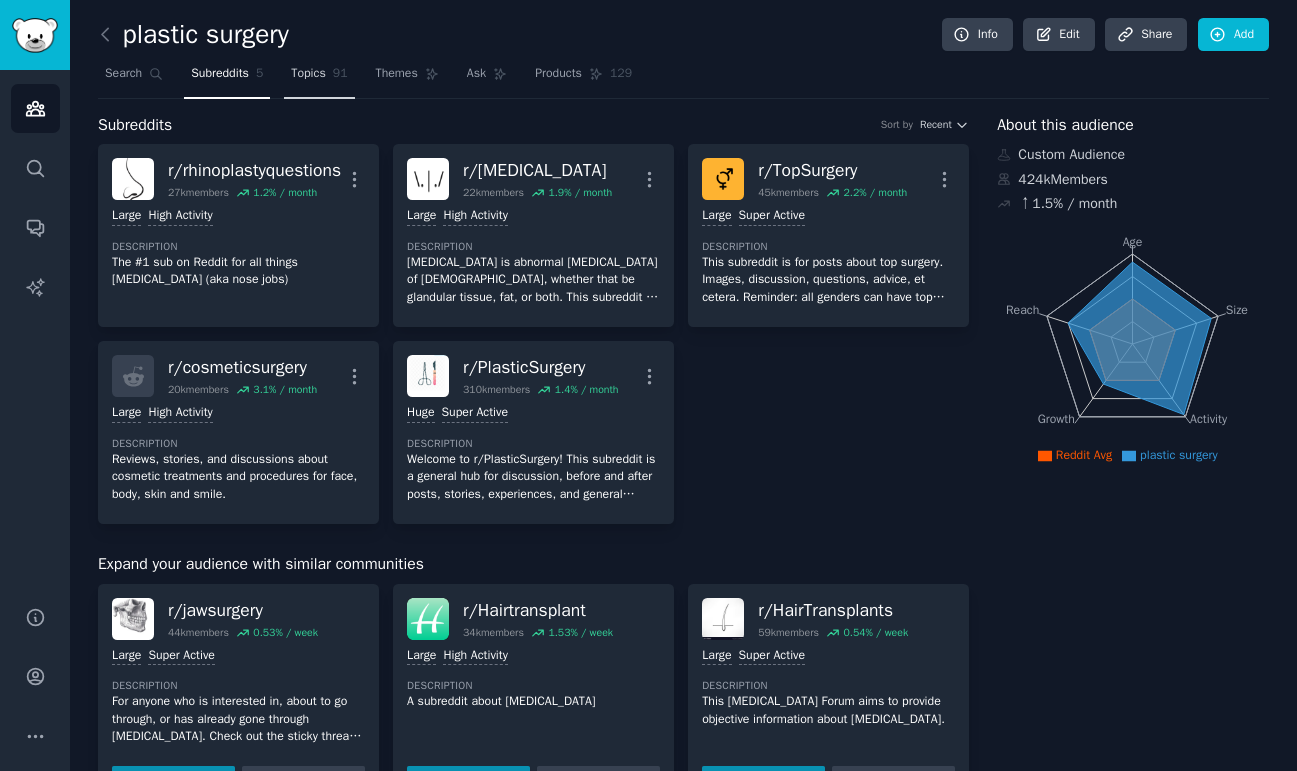 click on "Topics" at bounding box center (308, 74) 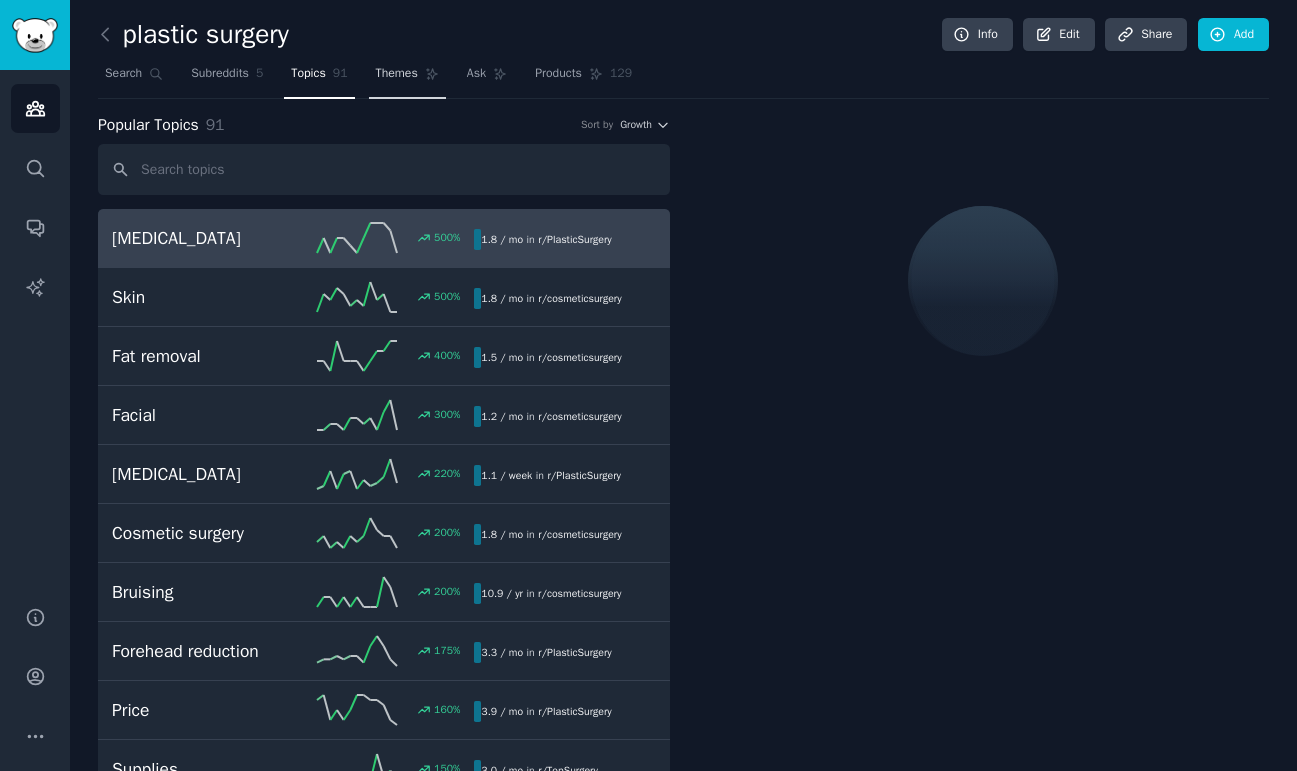 click on "Themes" at bounding box center (397, 74) 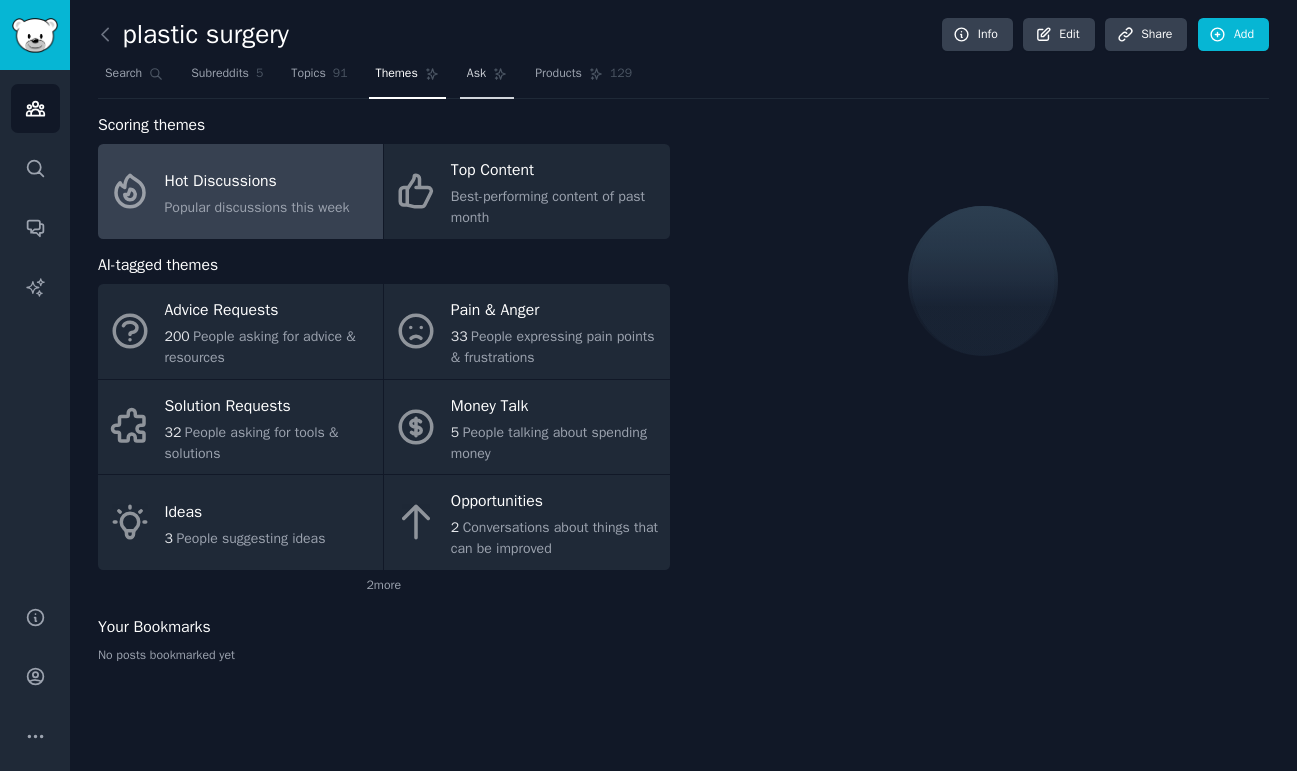 click on "Ask" at bounding box center [476, 74] 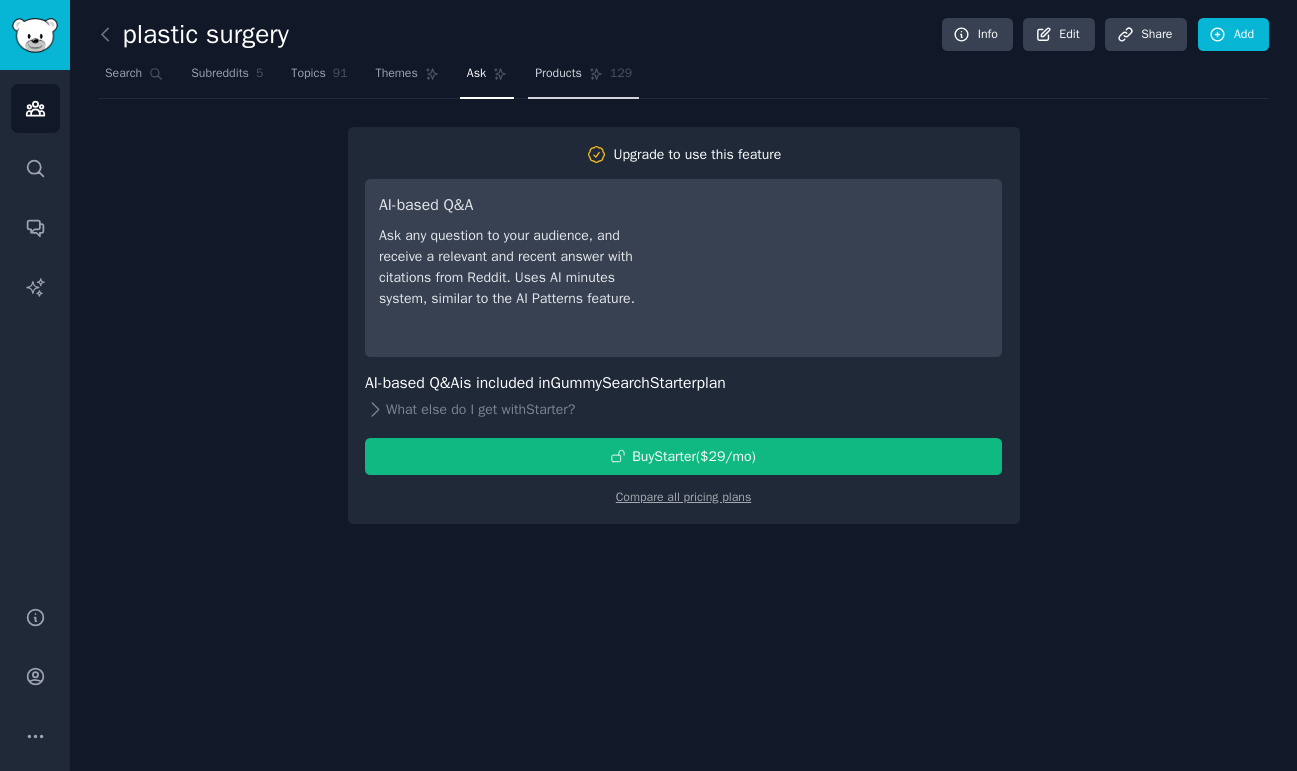 click on "Products" at bounding box center (558, 74) 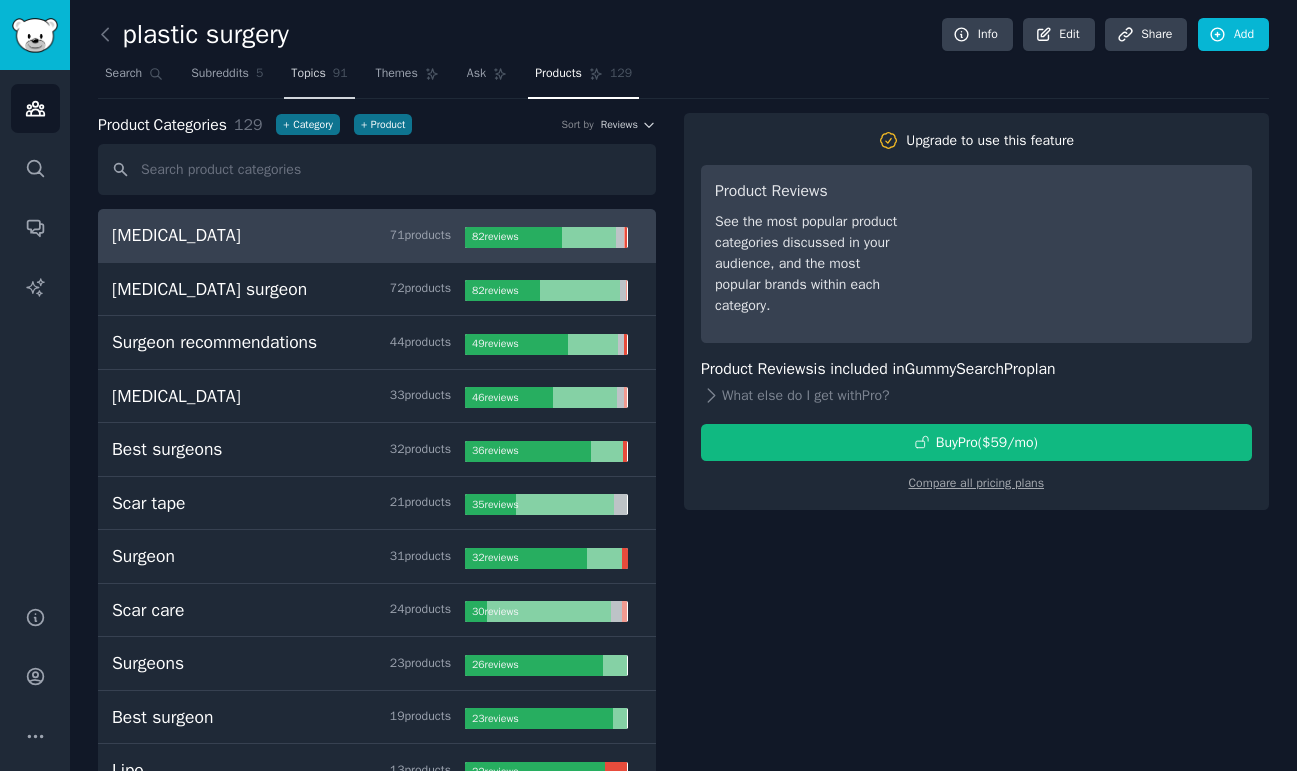 click on "Topics" at bounding box center [308, 74] 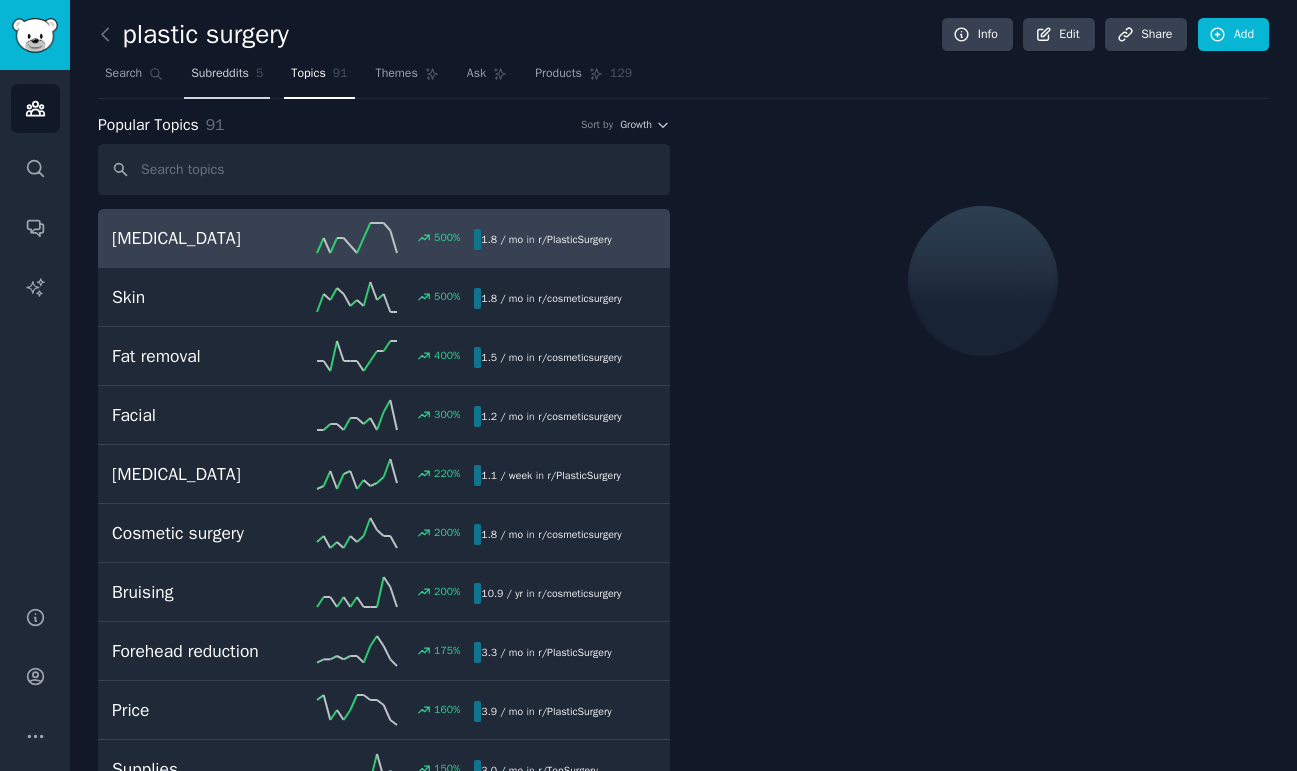 click on "Subreddits" at bounding box center (220, 74) 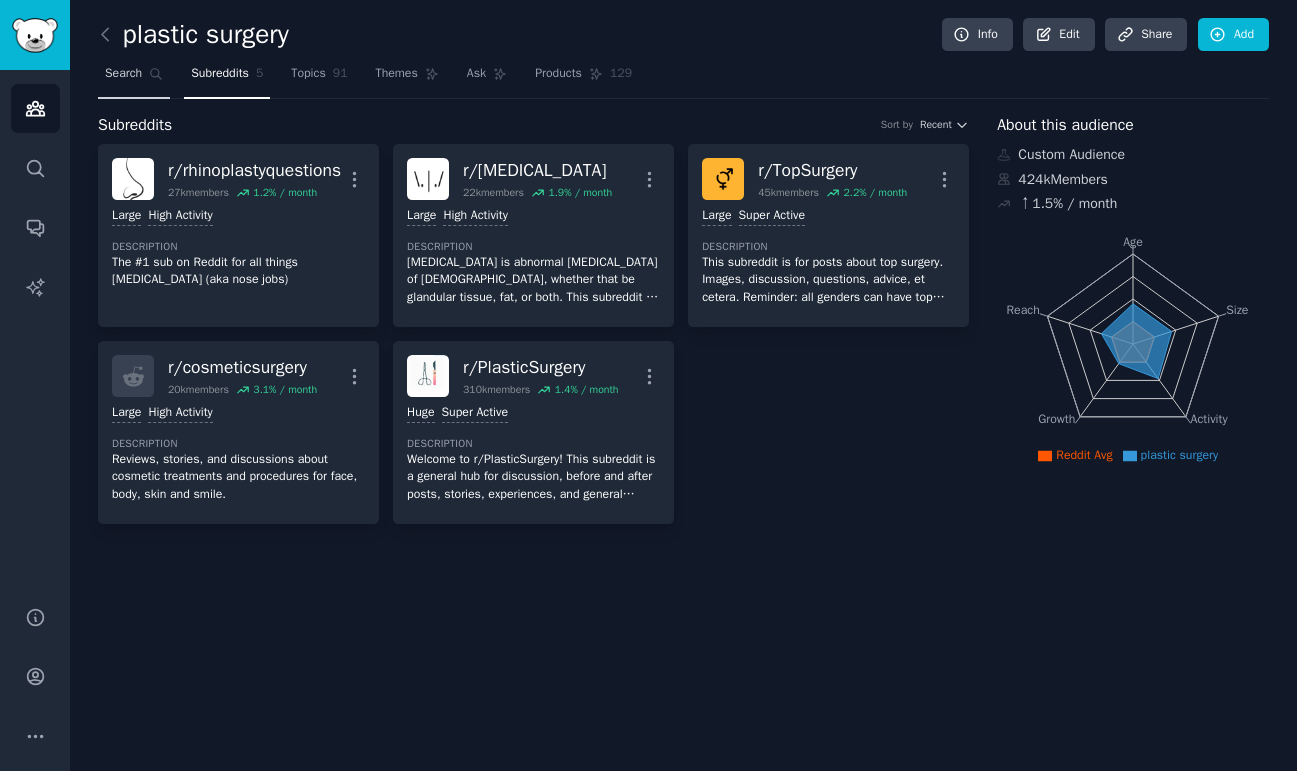 click on "Search" at bounding box center (134, 78) 